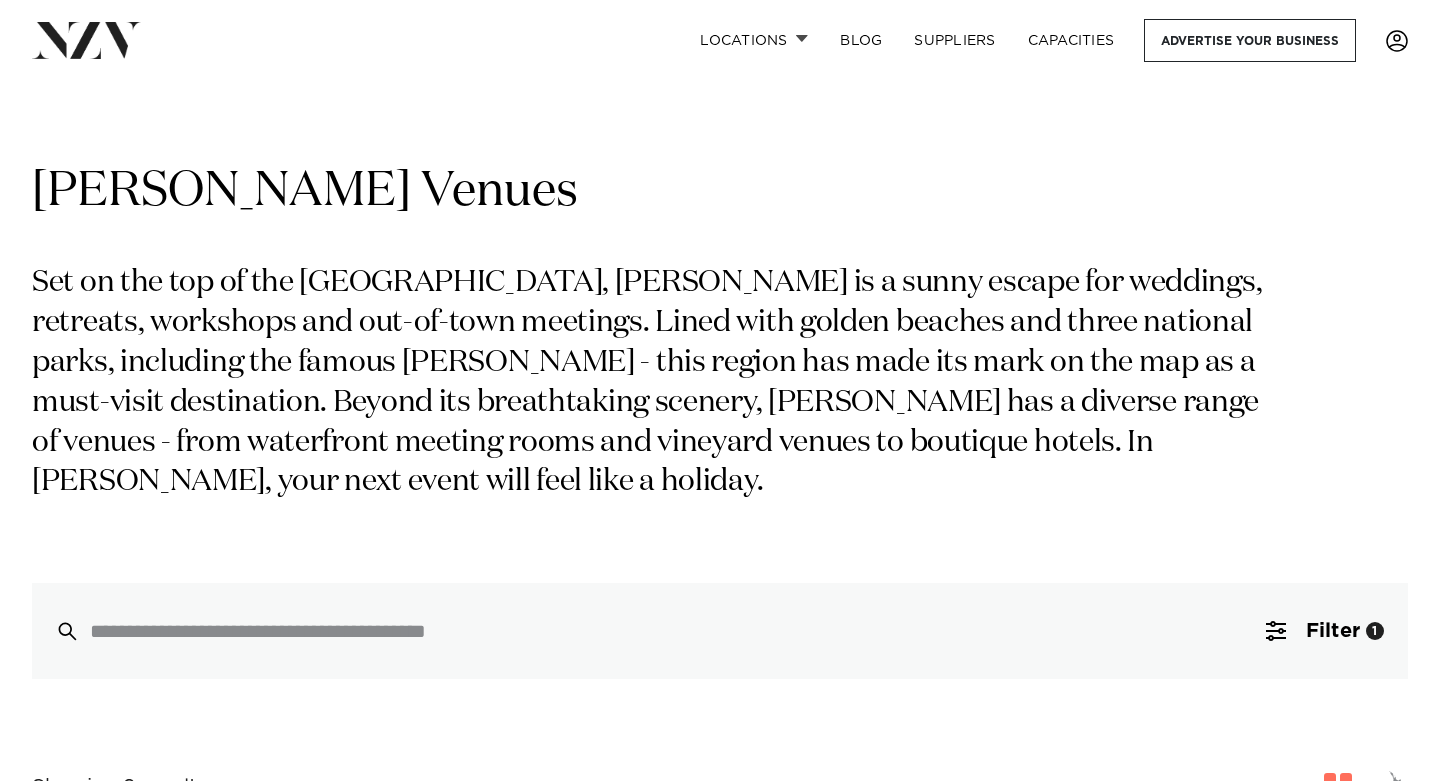 scroll, scrollTop: 676, scrollLeft: 0, axis: vertical 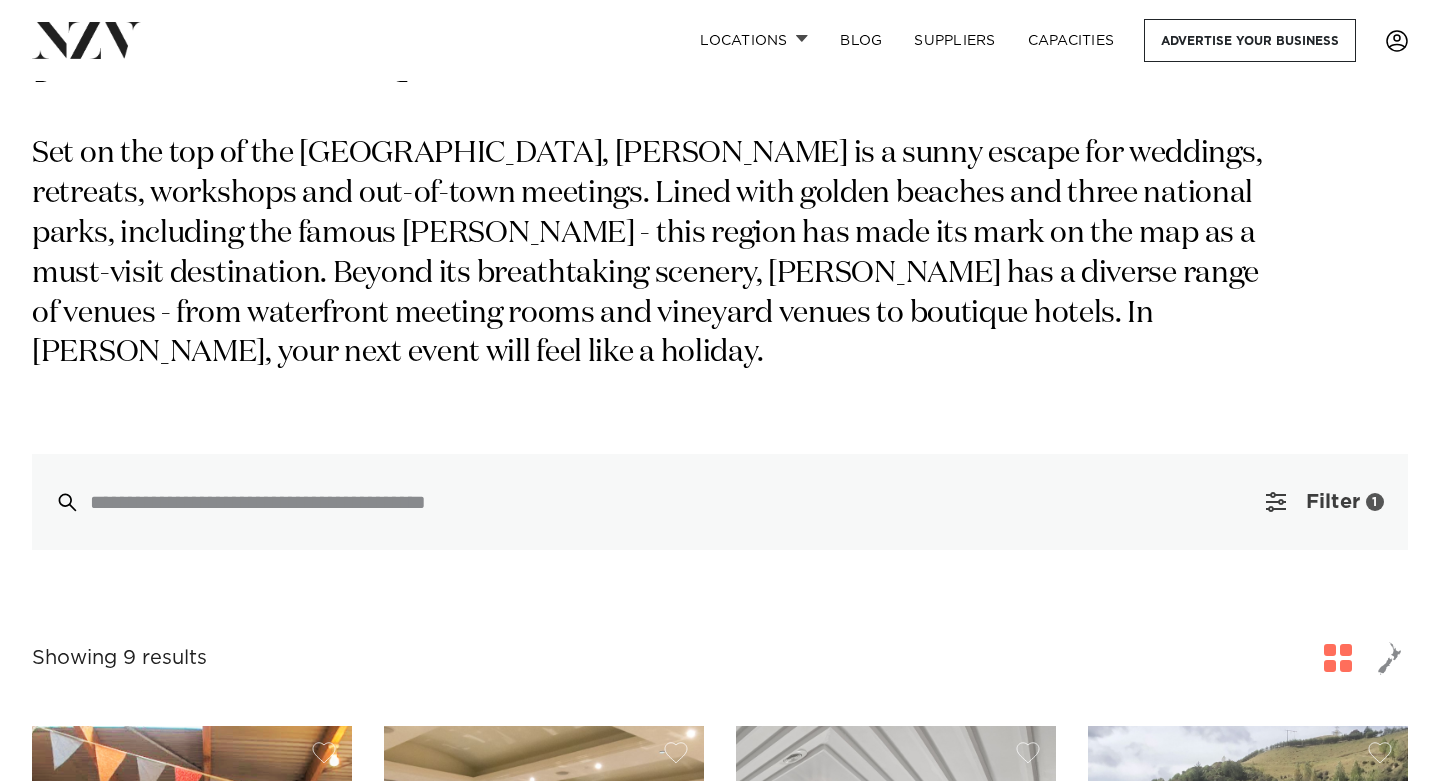 click on "Filter" at bounding box center (1333, 502) 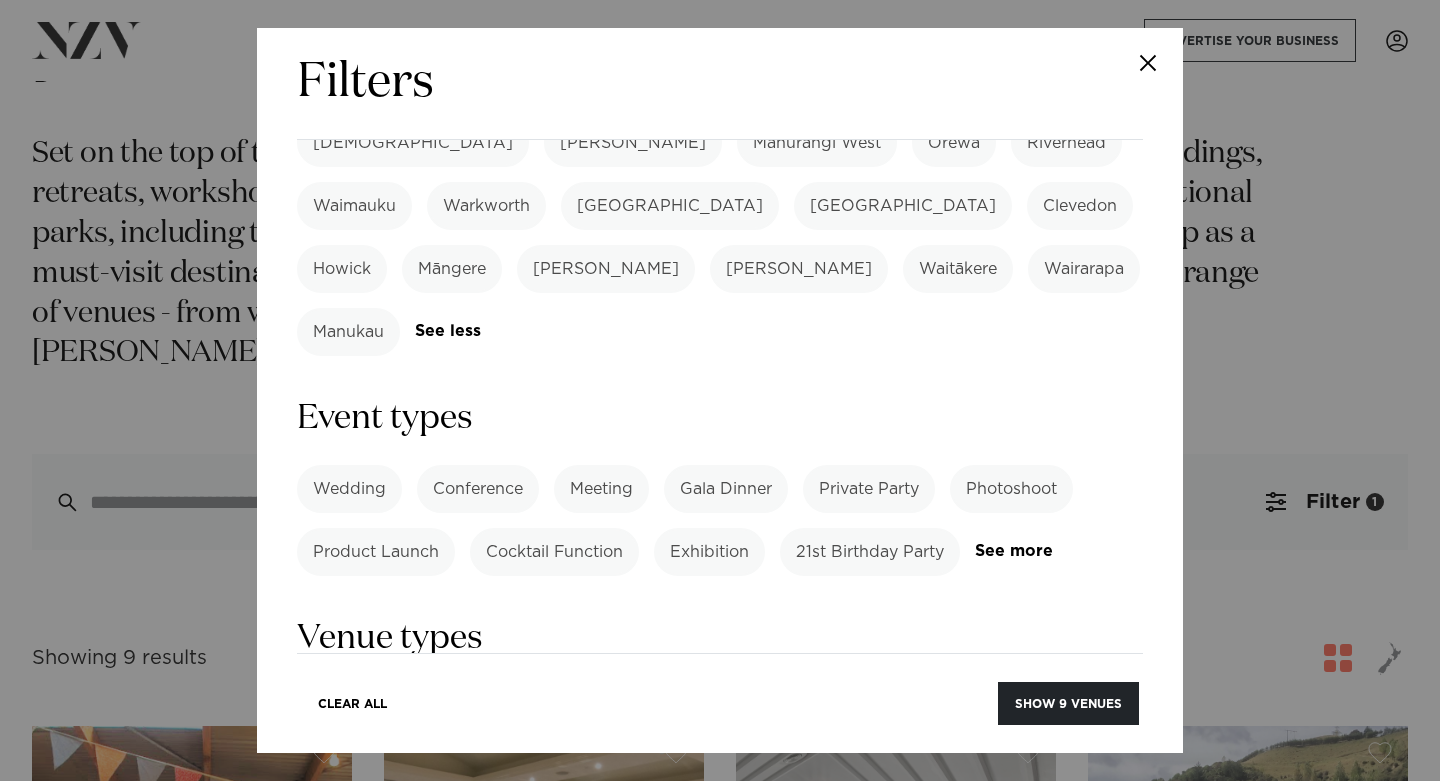 scroll, scrollTop: 745, scrollLeft: 0, axis: vertical 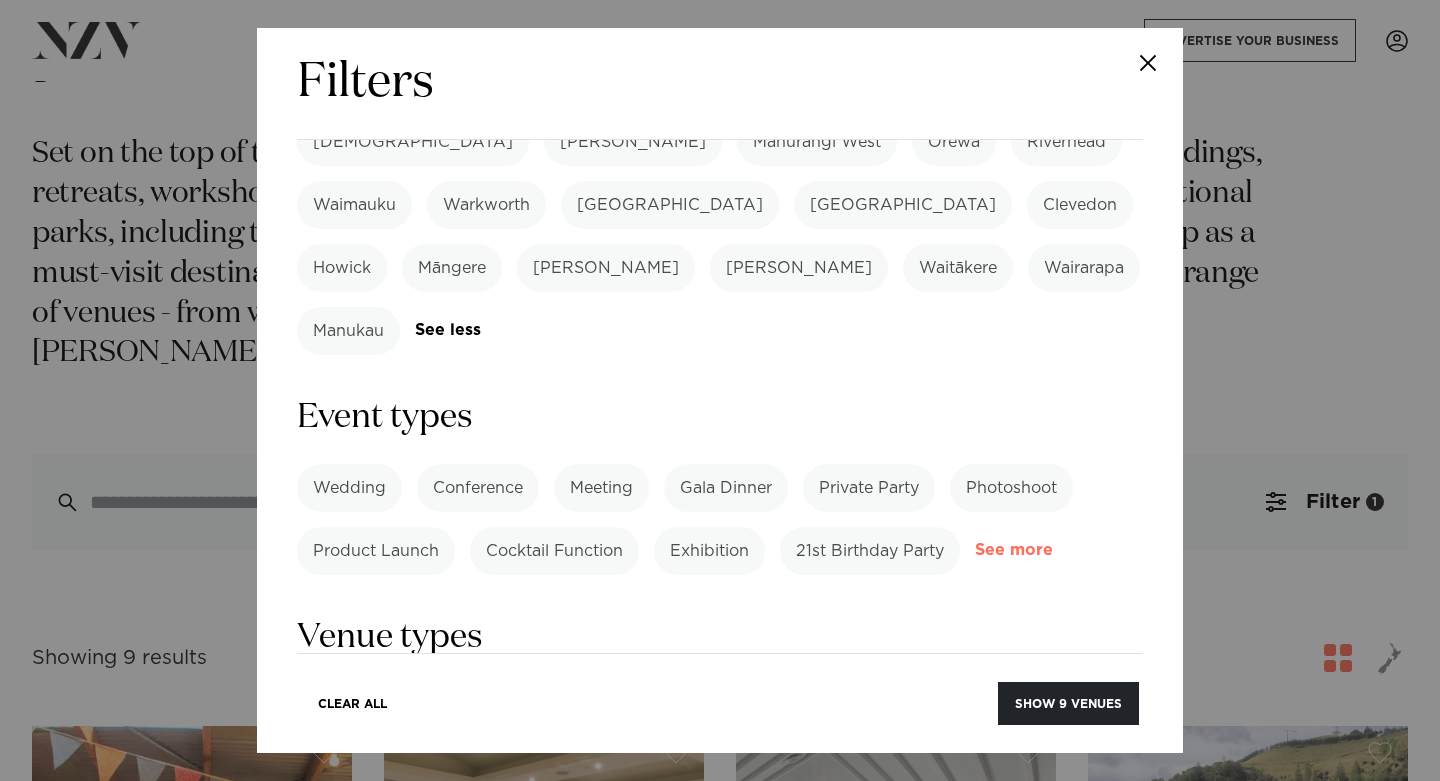 click on "See more" at bounding box center (1053, 550) 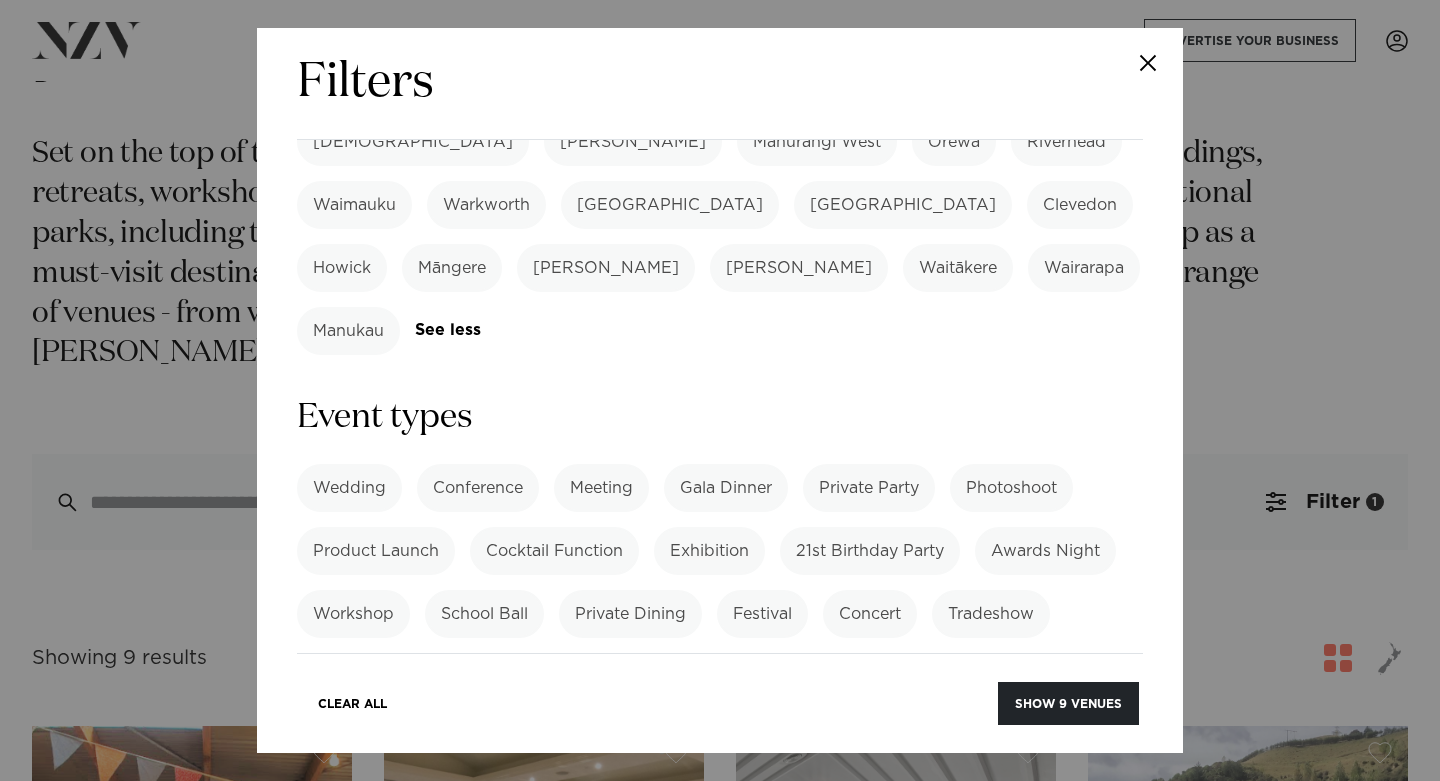 click on "Retreat" at bounding box center [846, 677] 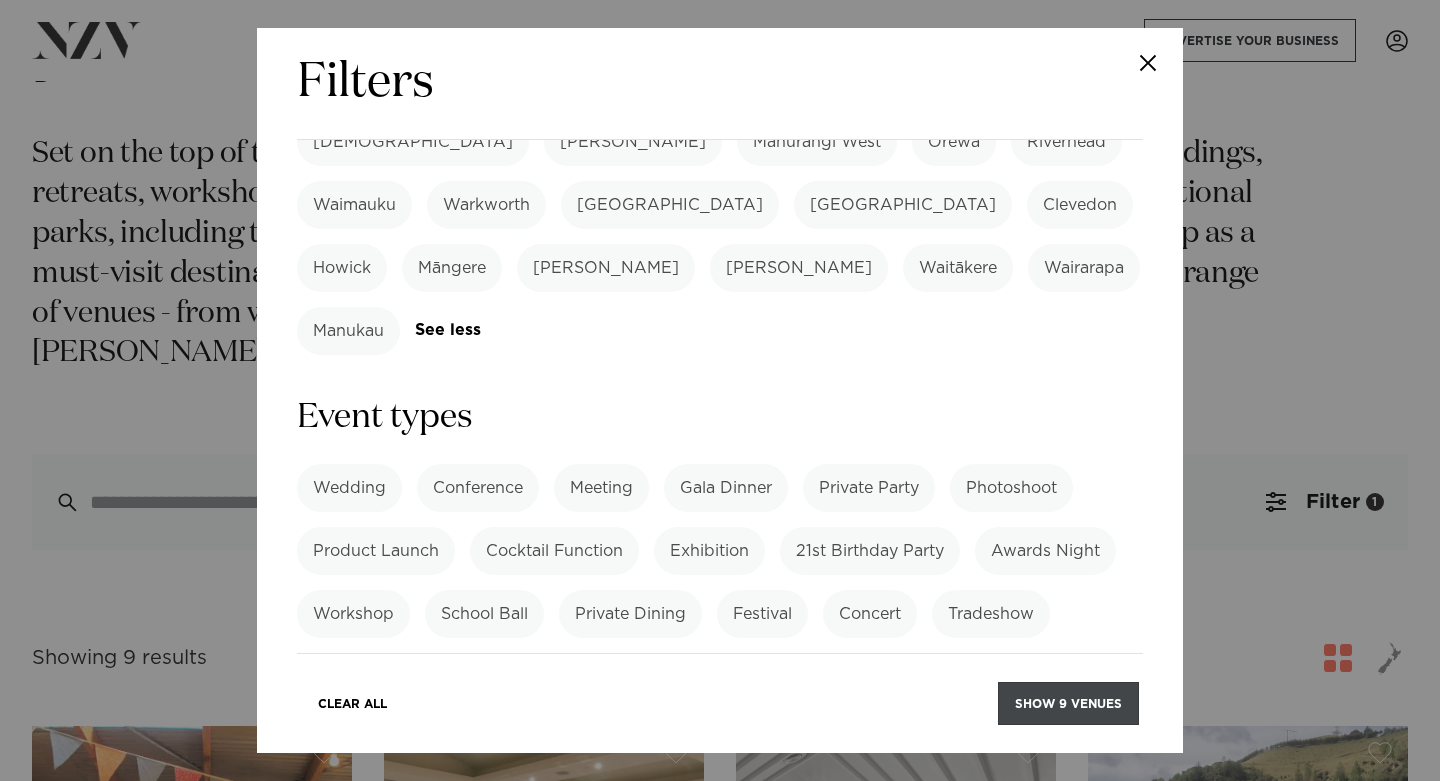 click on "Show 9 venues" at bounding box center [1068, 703] 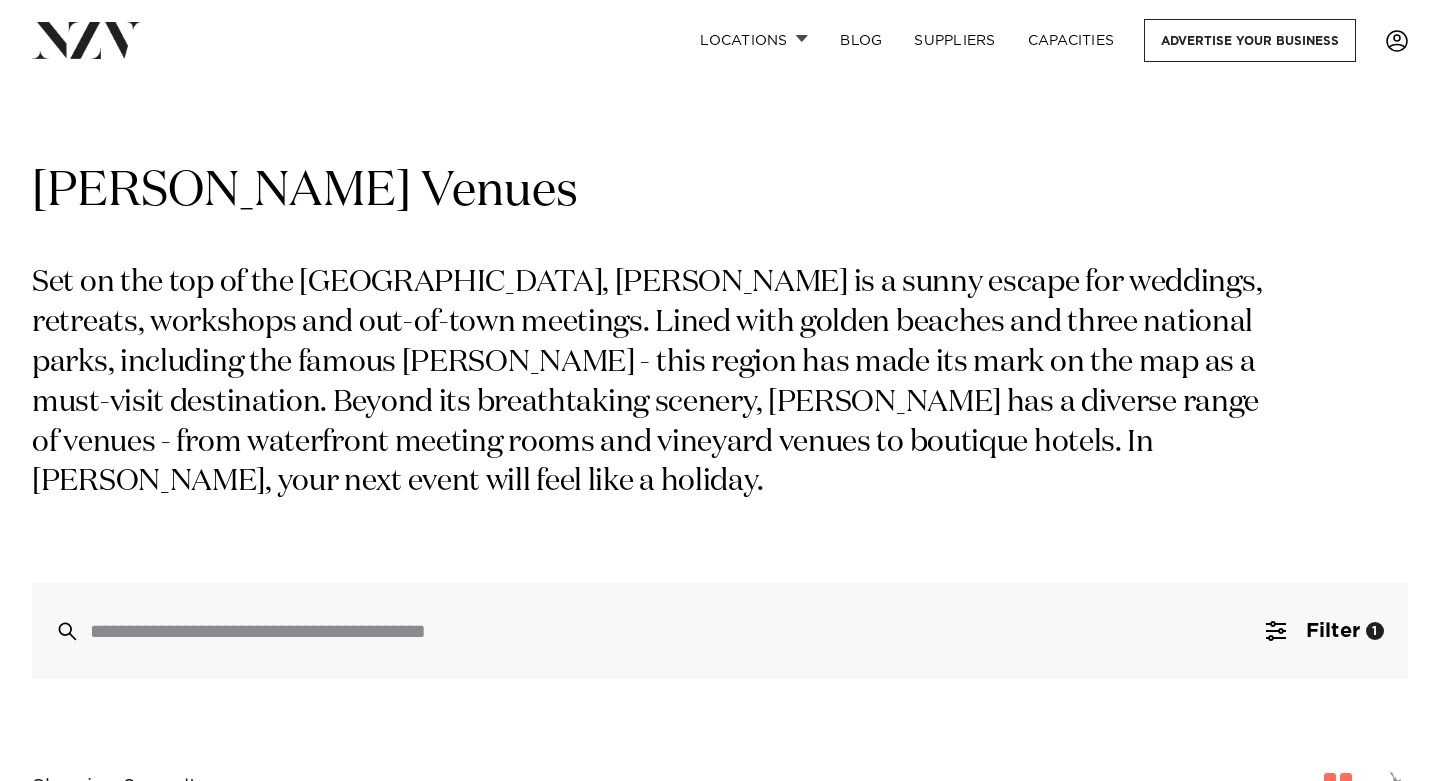 scroll, scrollTop: 0, scrollLeft: 0, axis: both 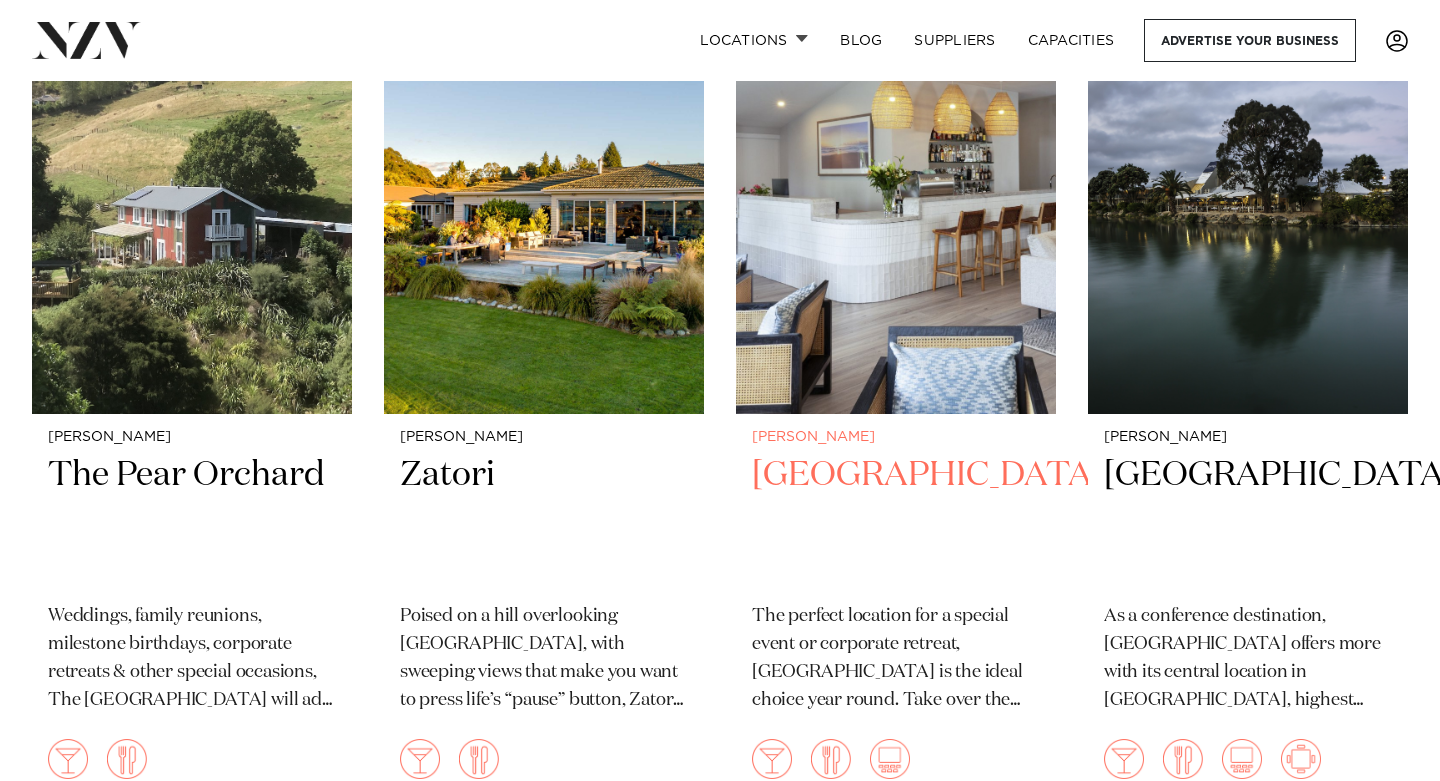 click on "Ratanui Lodge" at bounding box center (896, 520) 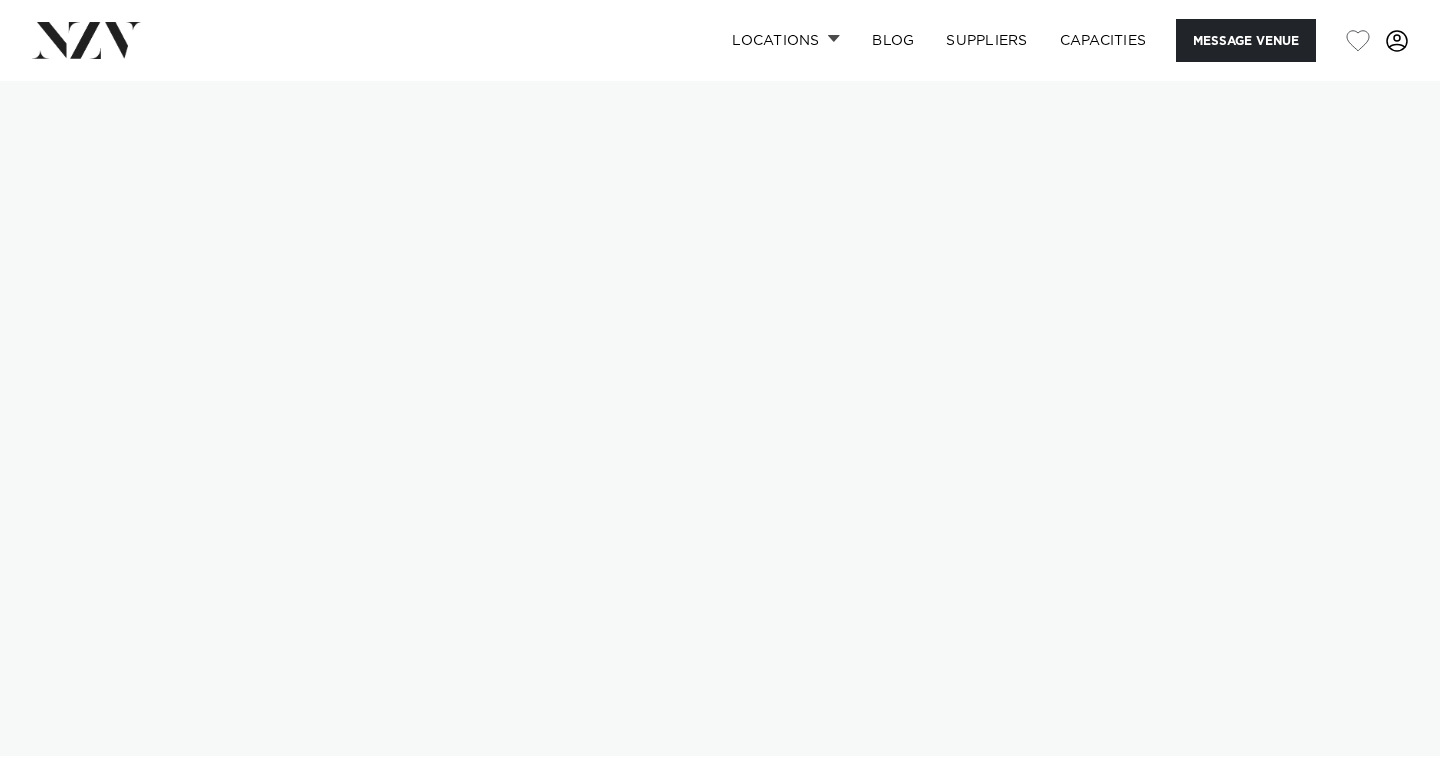 scroll, scrollTop: 0, scrollLeft: 0, axis: both 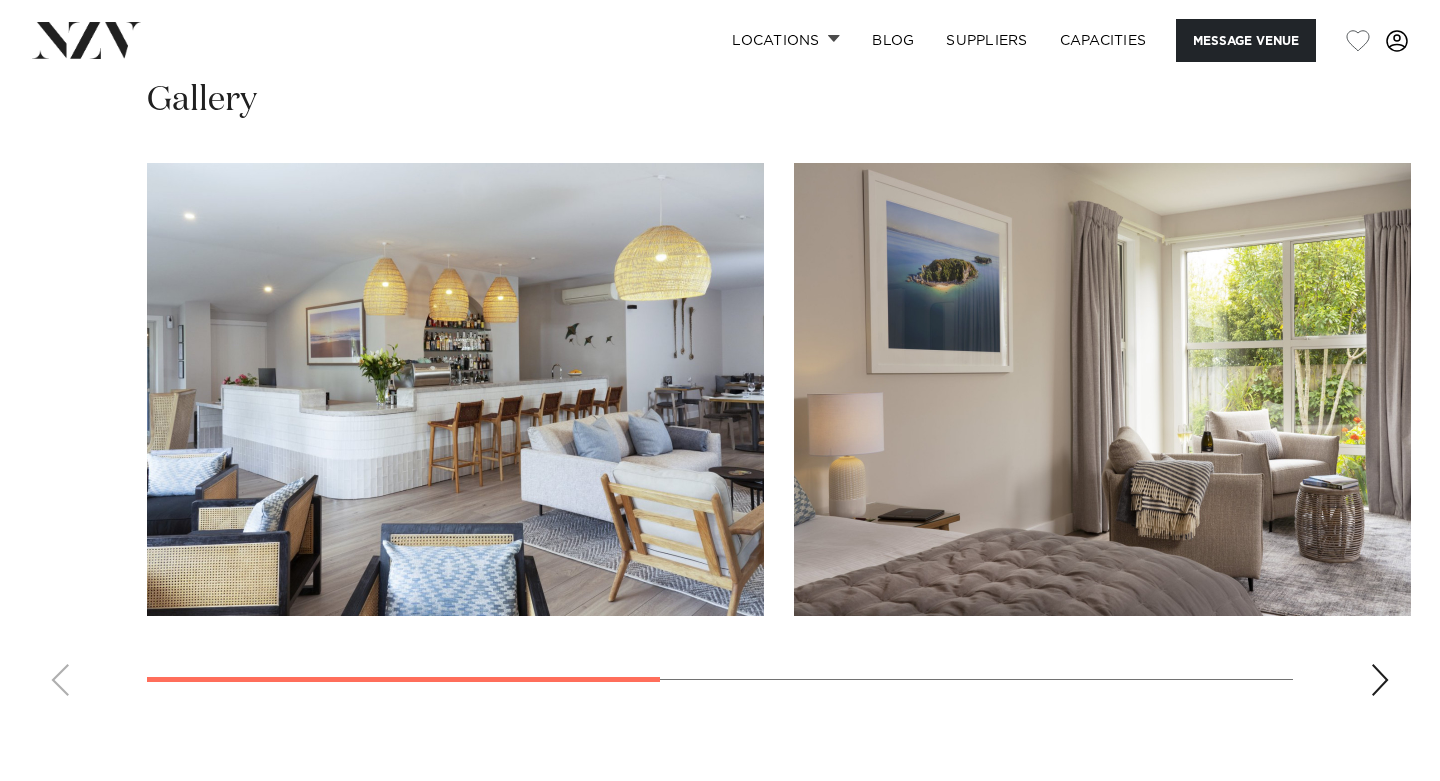 click at bounding box center [1380, 680] 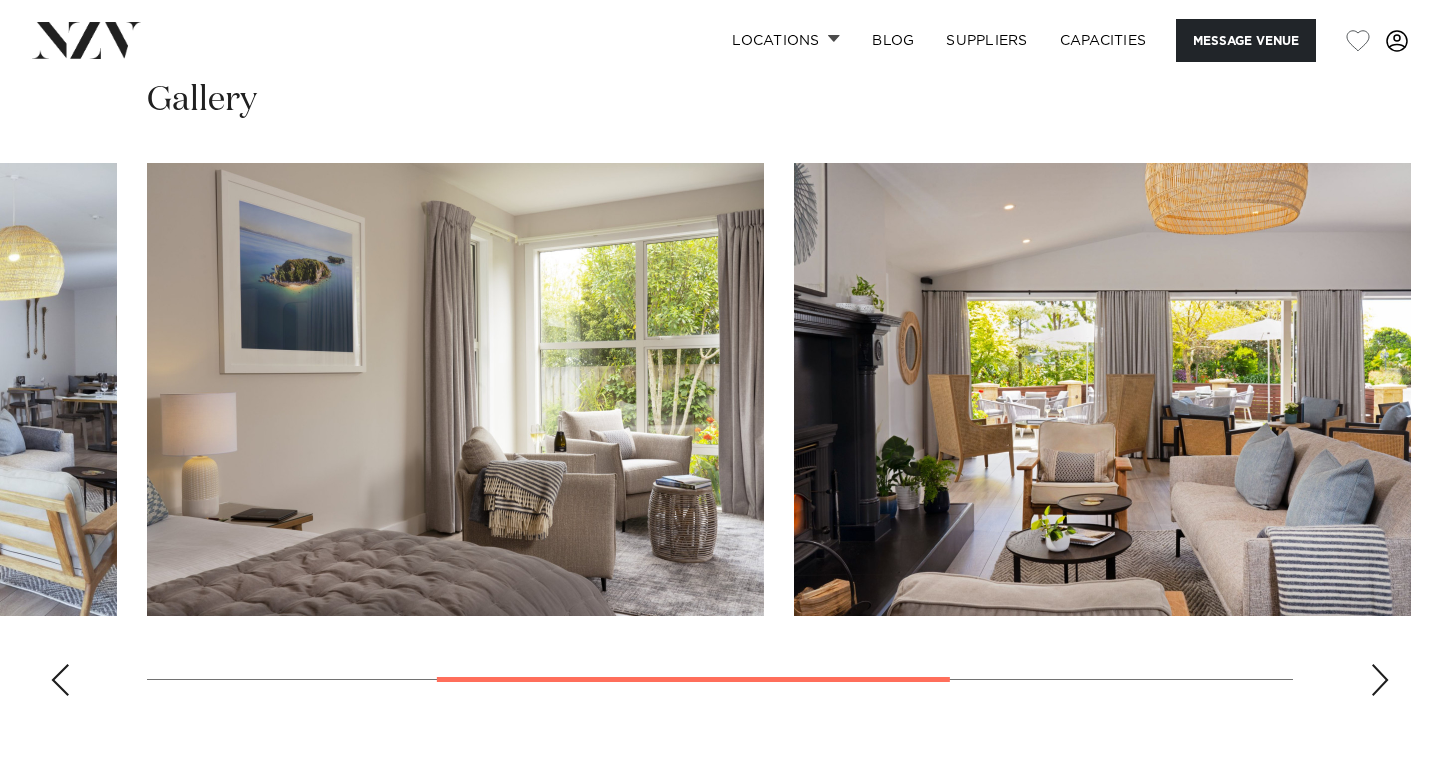 click at bounding box center [1380, 680] 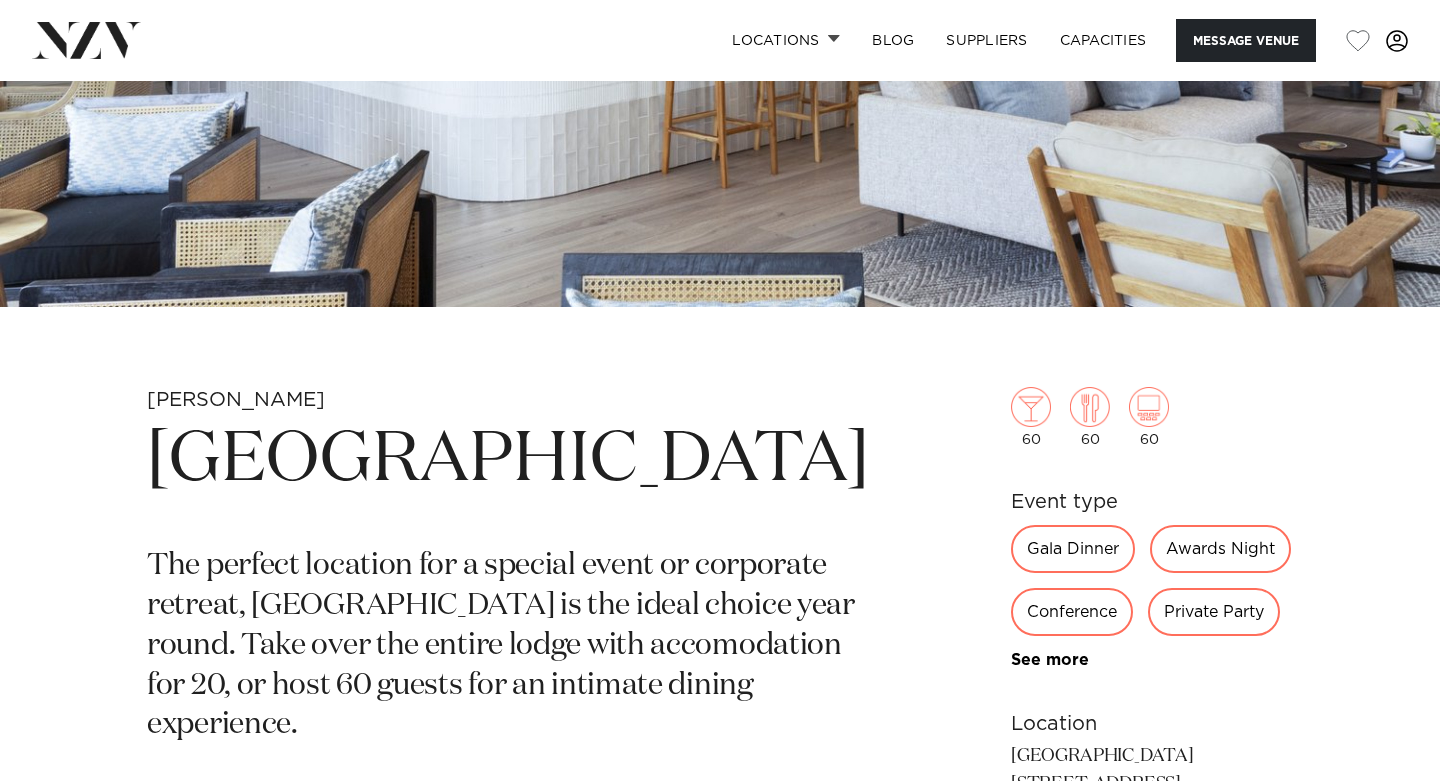 scroll, scrollTop: 468, scrollLeft: 0, axis: vertical 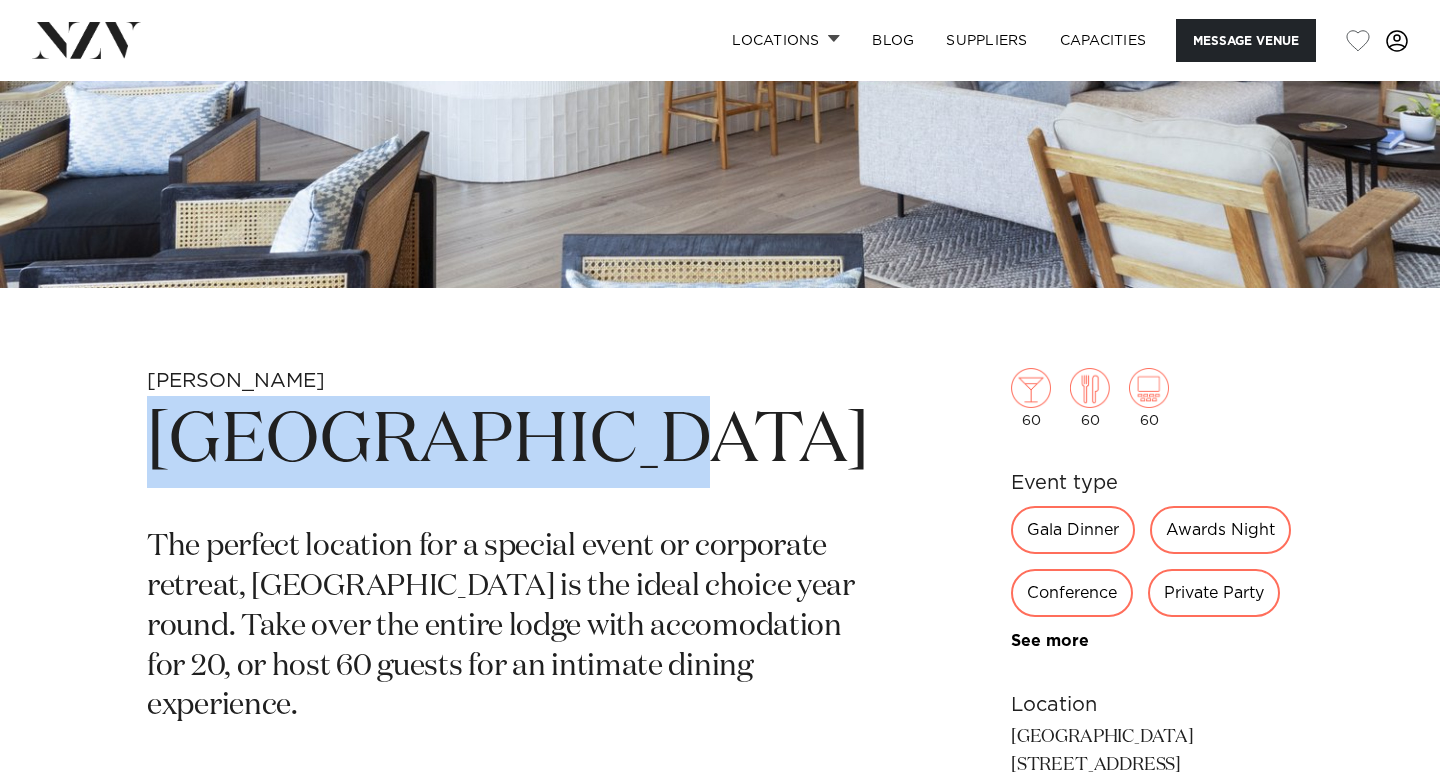drag, startPoint x: 619, startPoint y: 446, endPoint x: 139, endPoint y: 442, distance: 480.01666 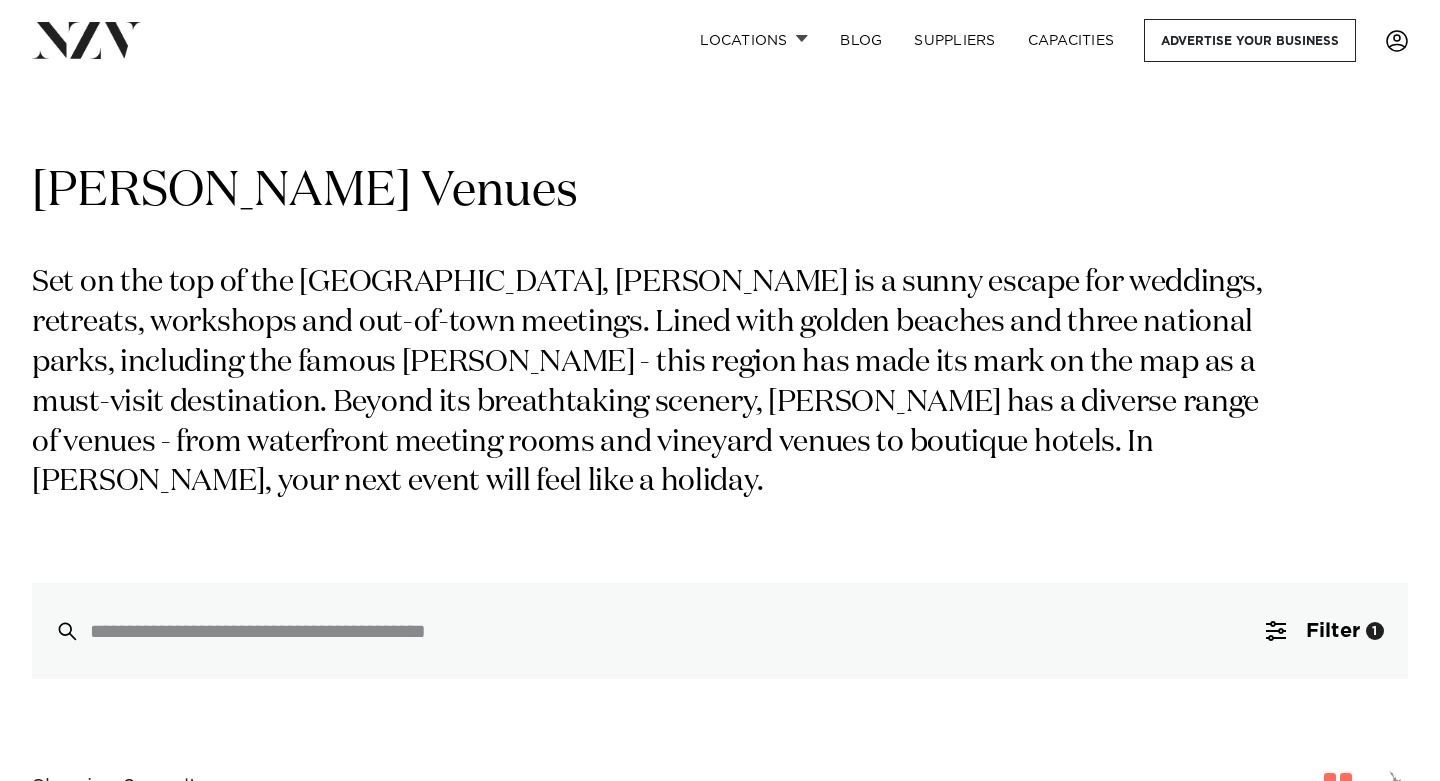scroll, scrollTop: 871, scrollLeft: 0, axis: vertical 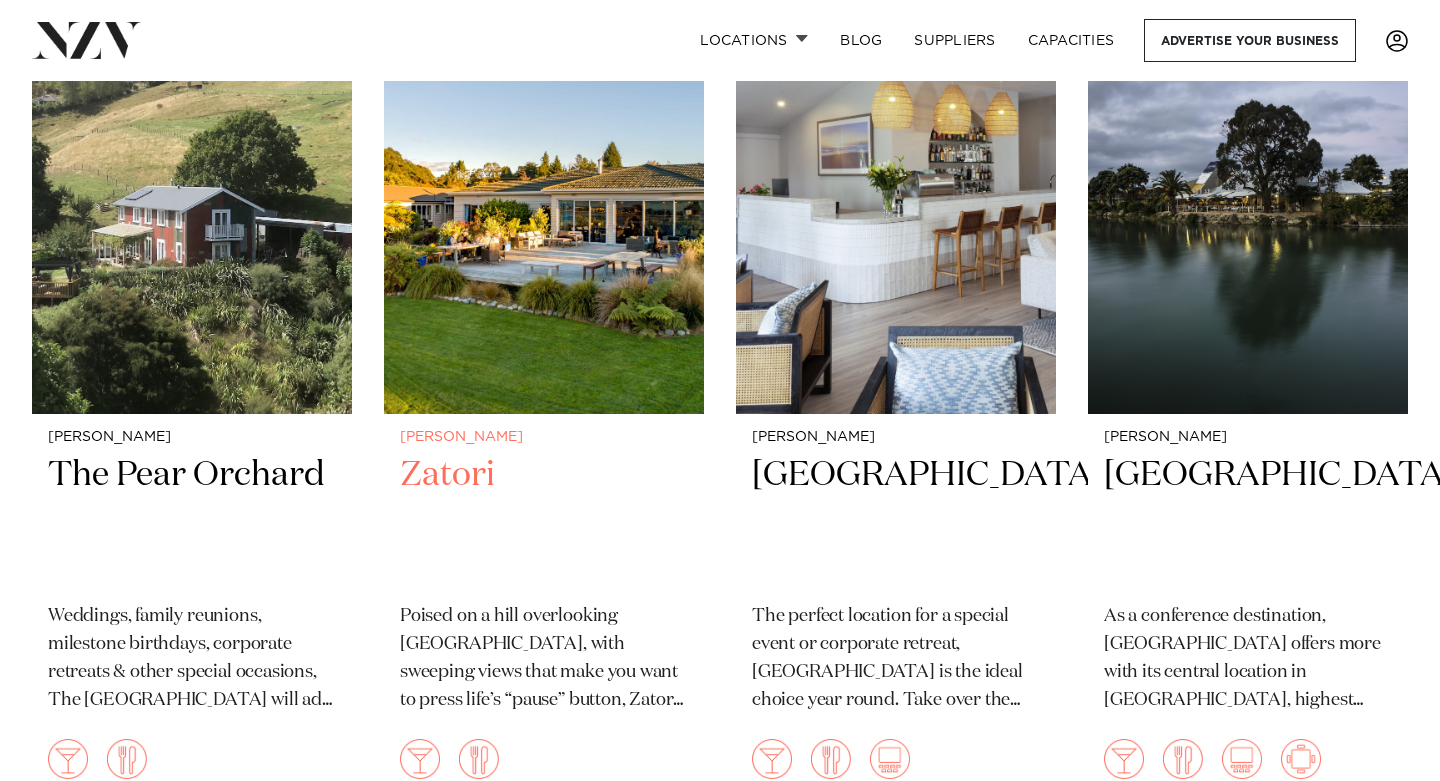 click on "Zatori" at bounding box center (544, 520) 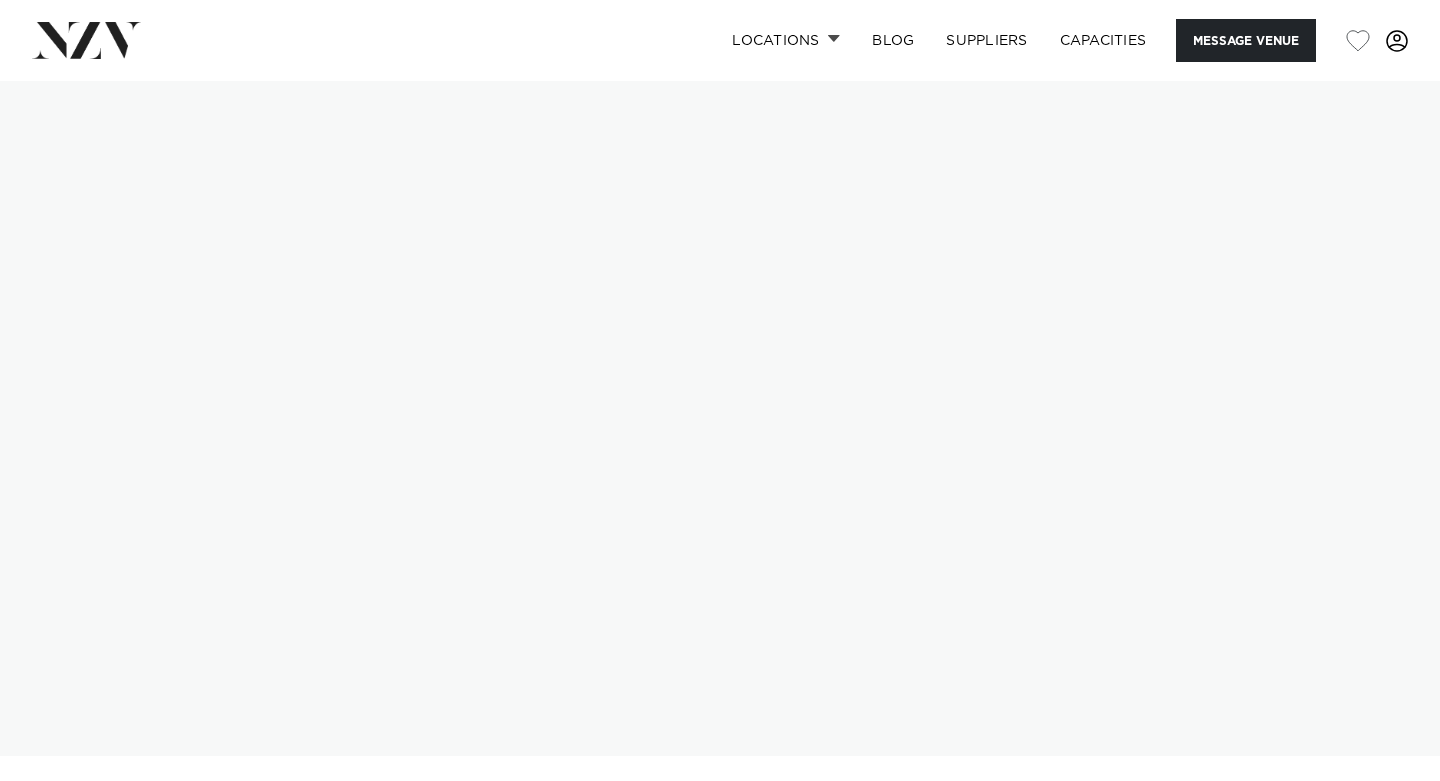 scroll, scrollTop: 0, scrollLeft: 0, axis: both 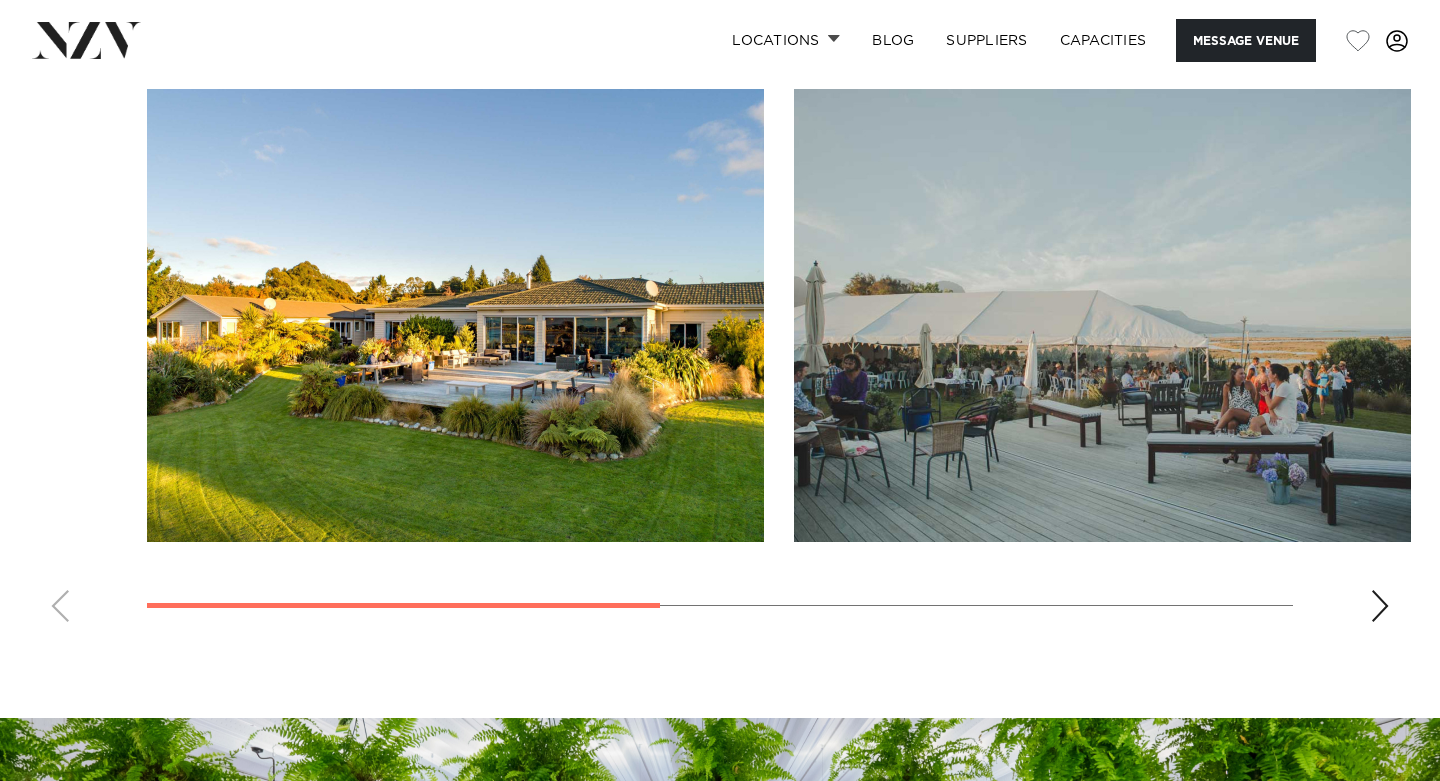 click at bounding box center [1380, 606] 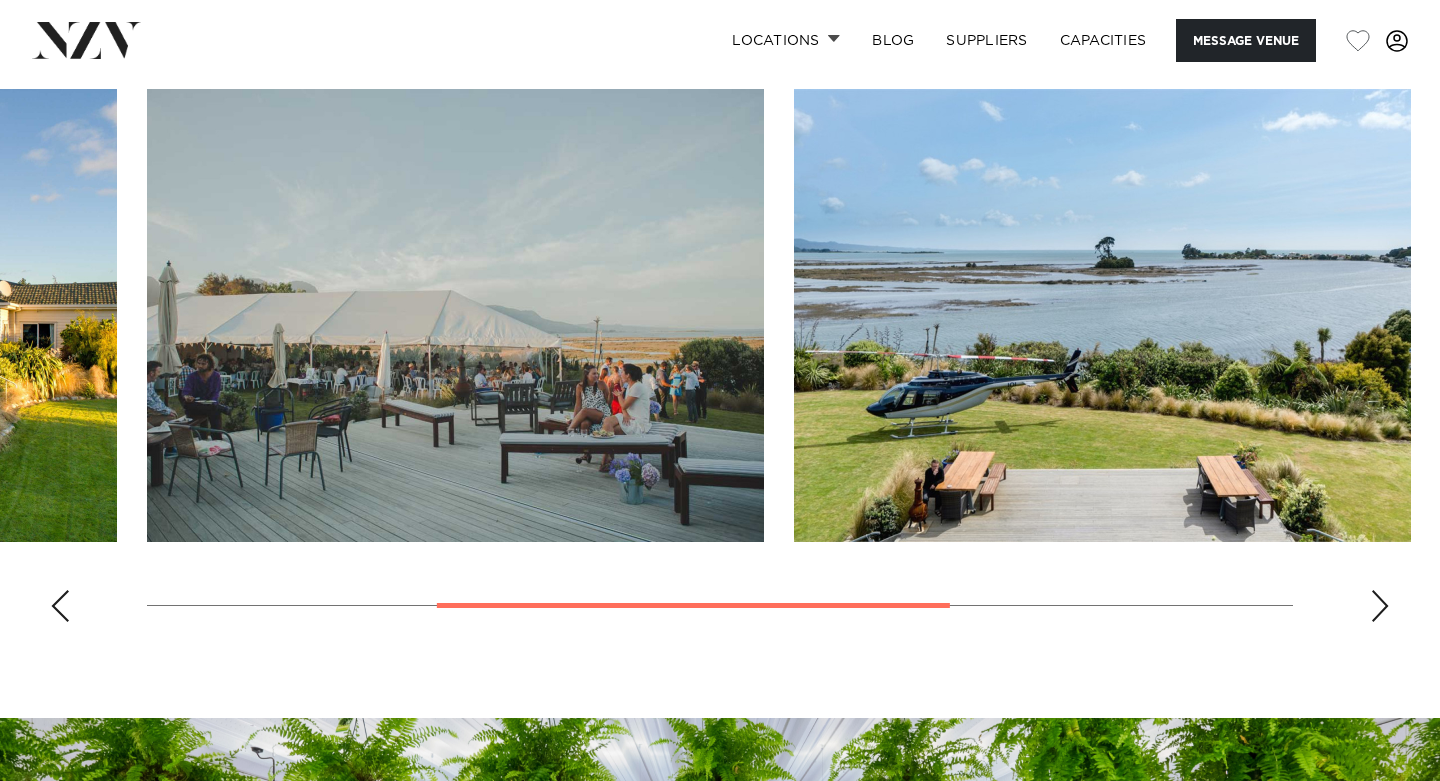 click at bounding box center [1380, 606] 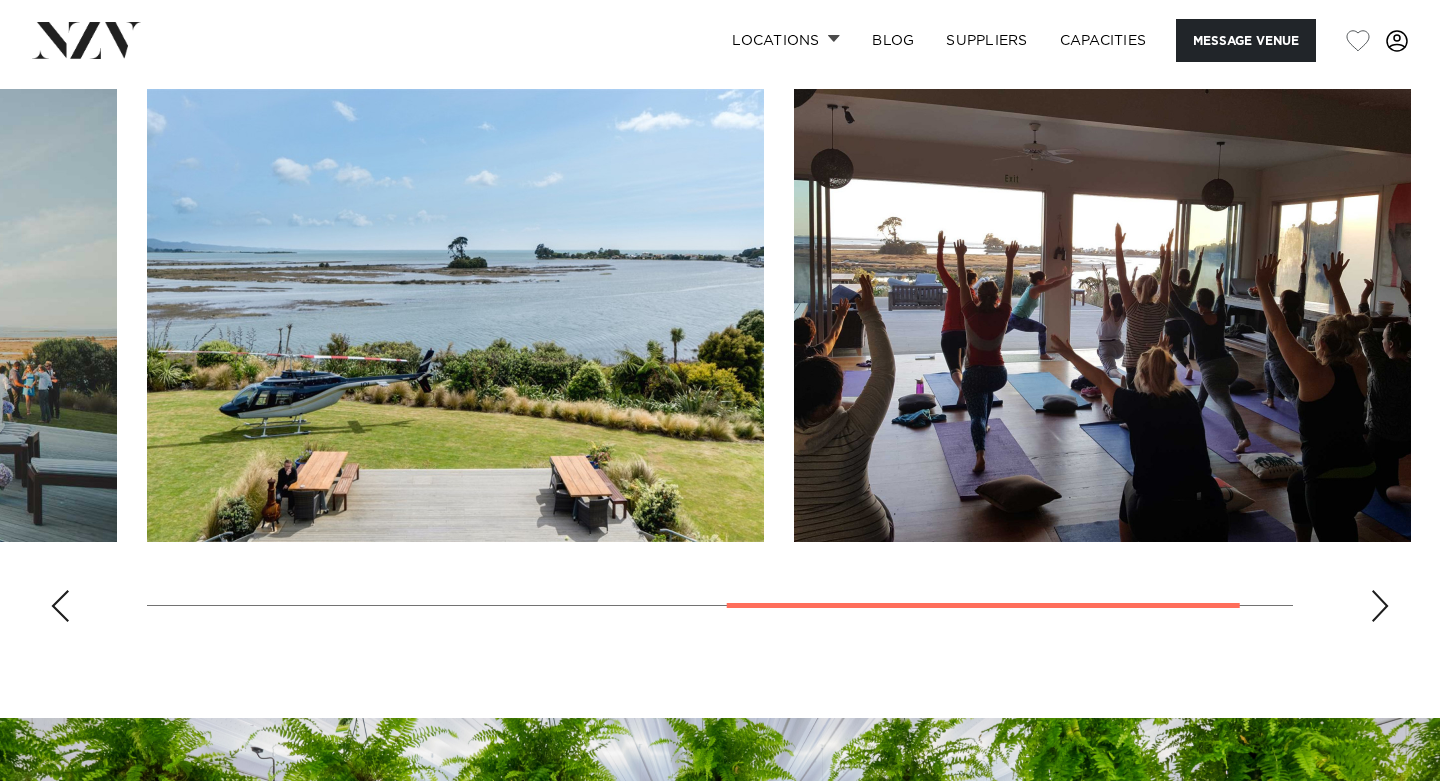 click at bounding box center (1380, 606) 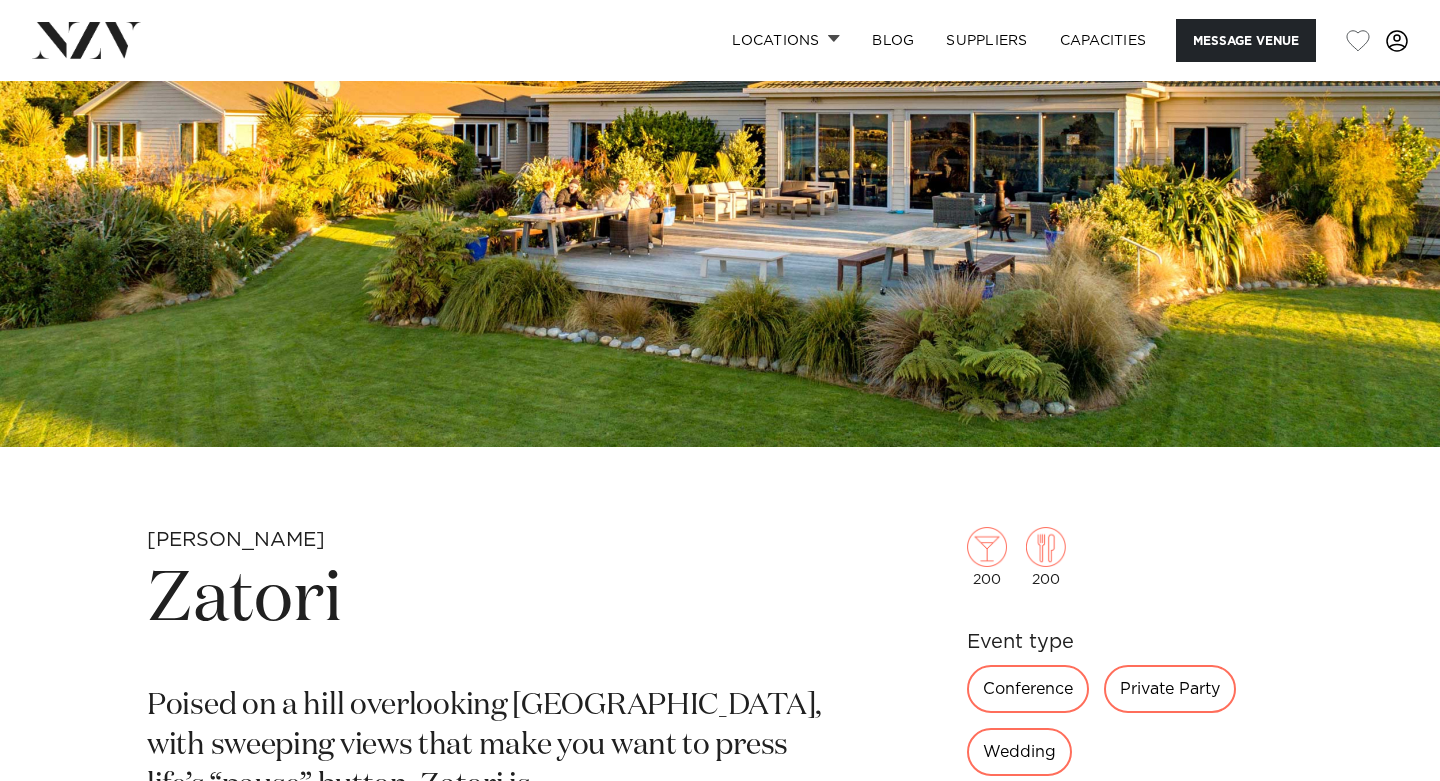 scroll, scrollTop: 353, scrollLeft: 0, axis: vertical 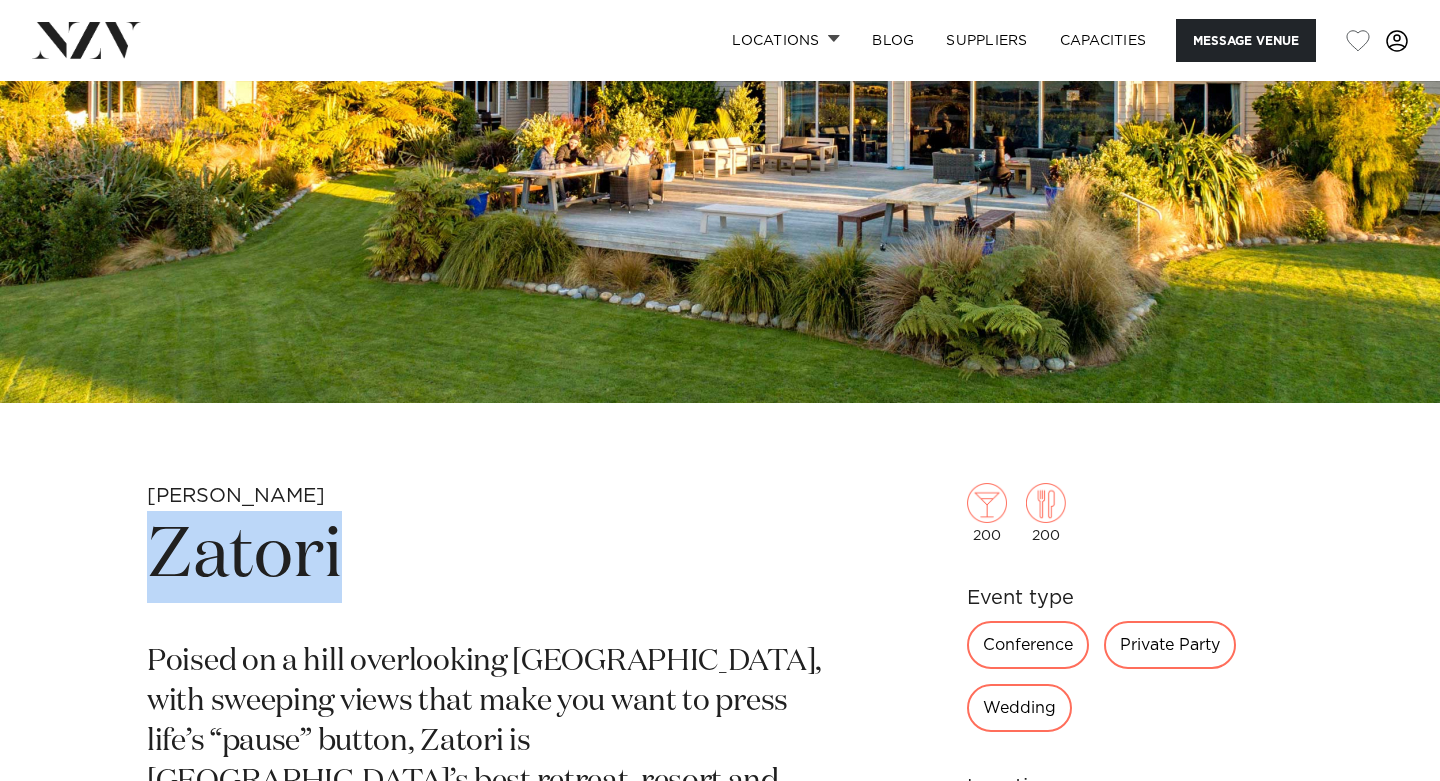 drag, startPoint x: 352, startPoint y: 569, endPoint x: 79, endPoint y: 515, distance: 278.28943 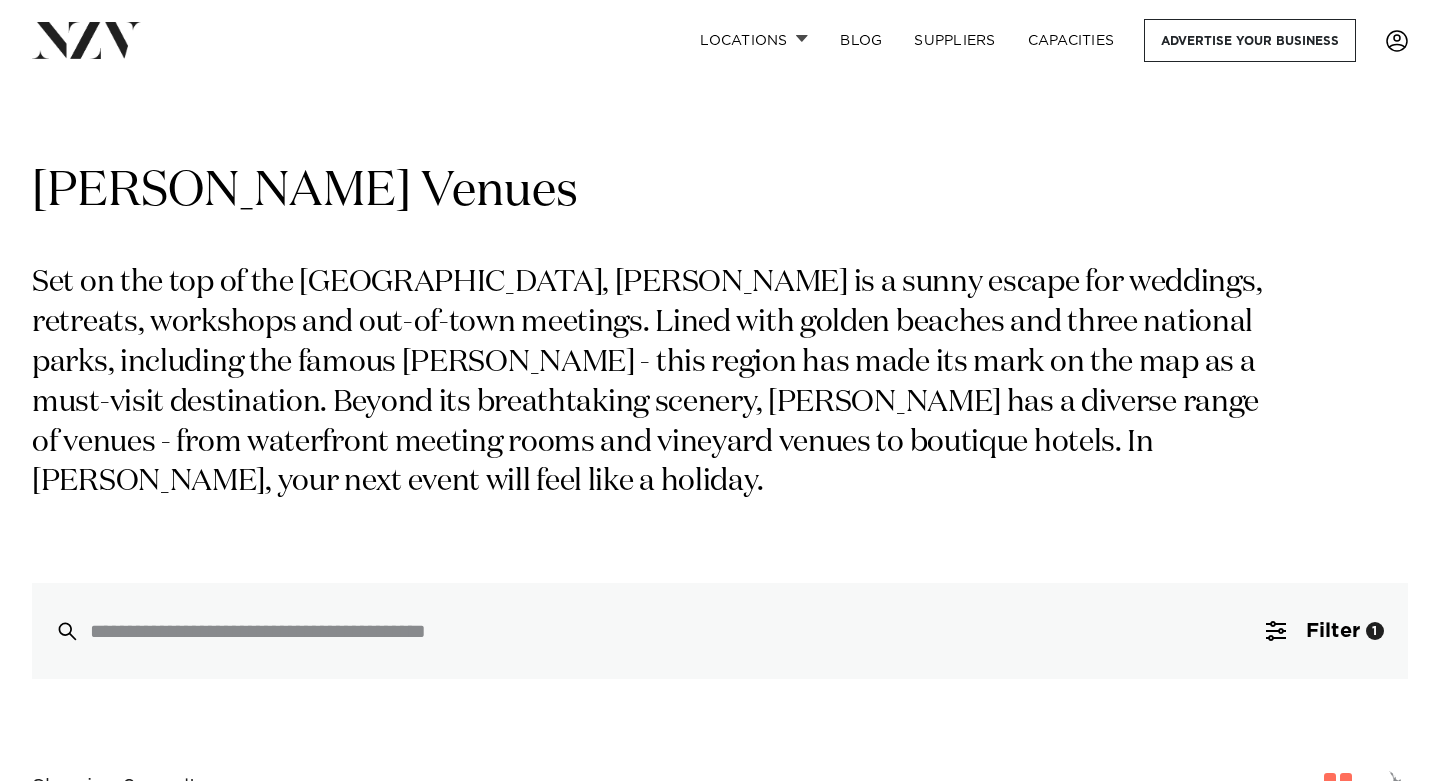 scroll, scrollTop: 871, scrollLeft: 0, axis: vertical 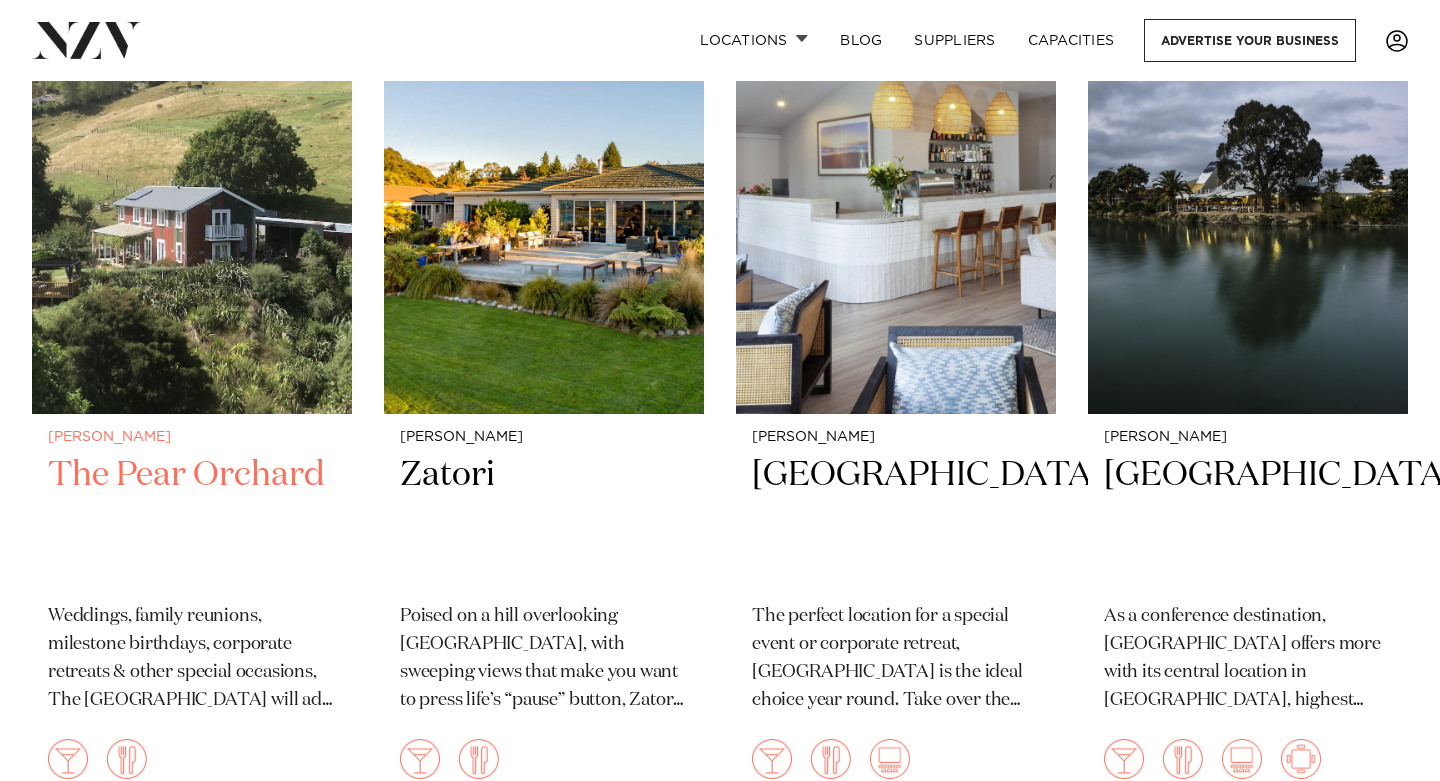 click on "The Pear Orchard" at bounding box center [192, 520] 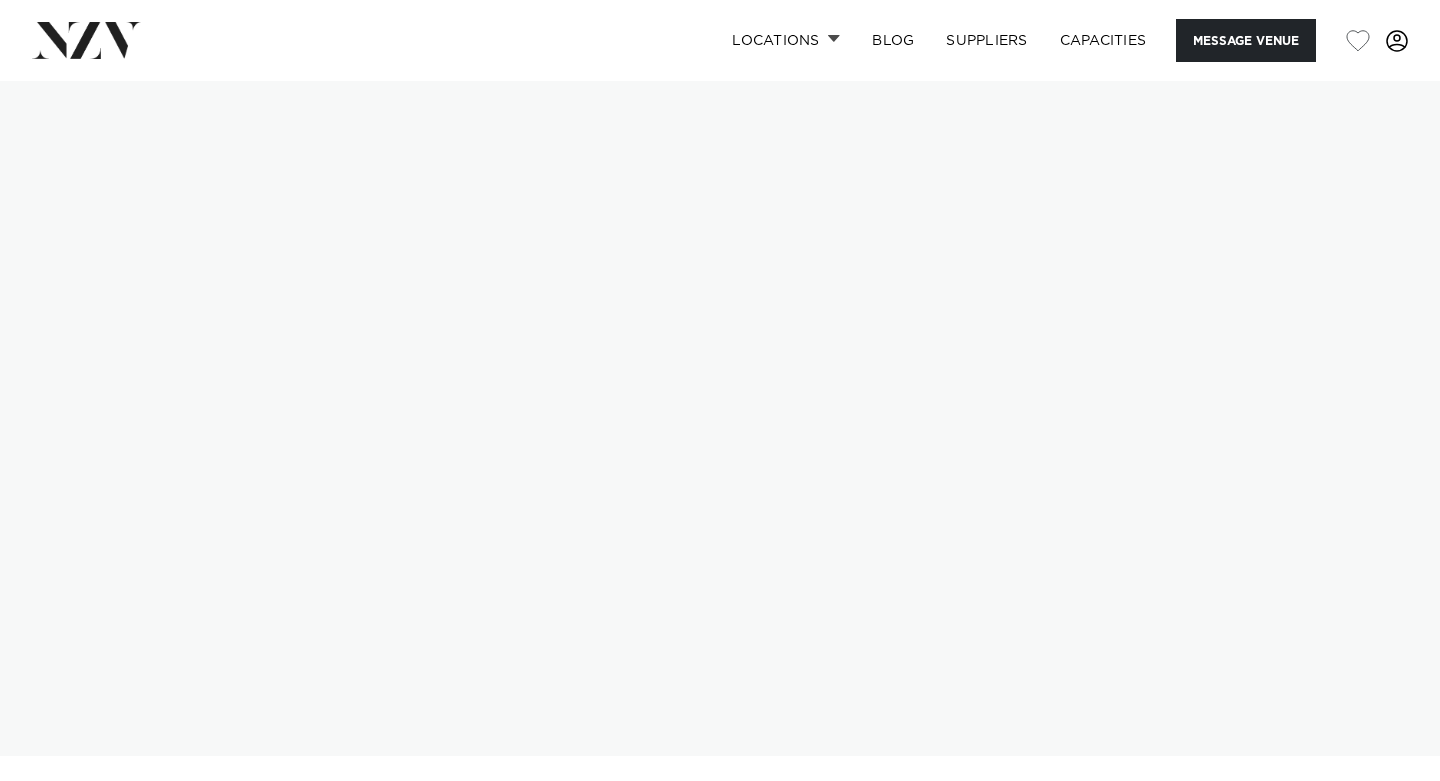scroll, scrollTop: 0, scrollLeft: 0, axis: both 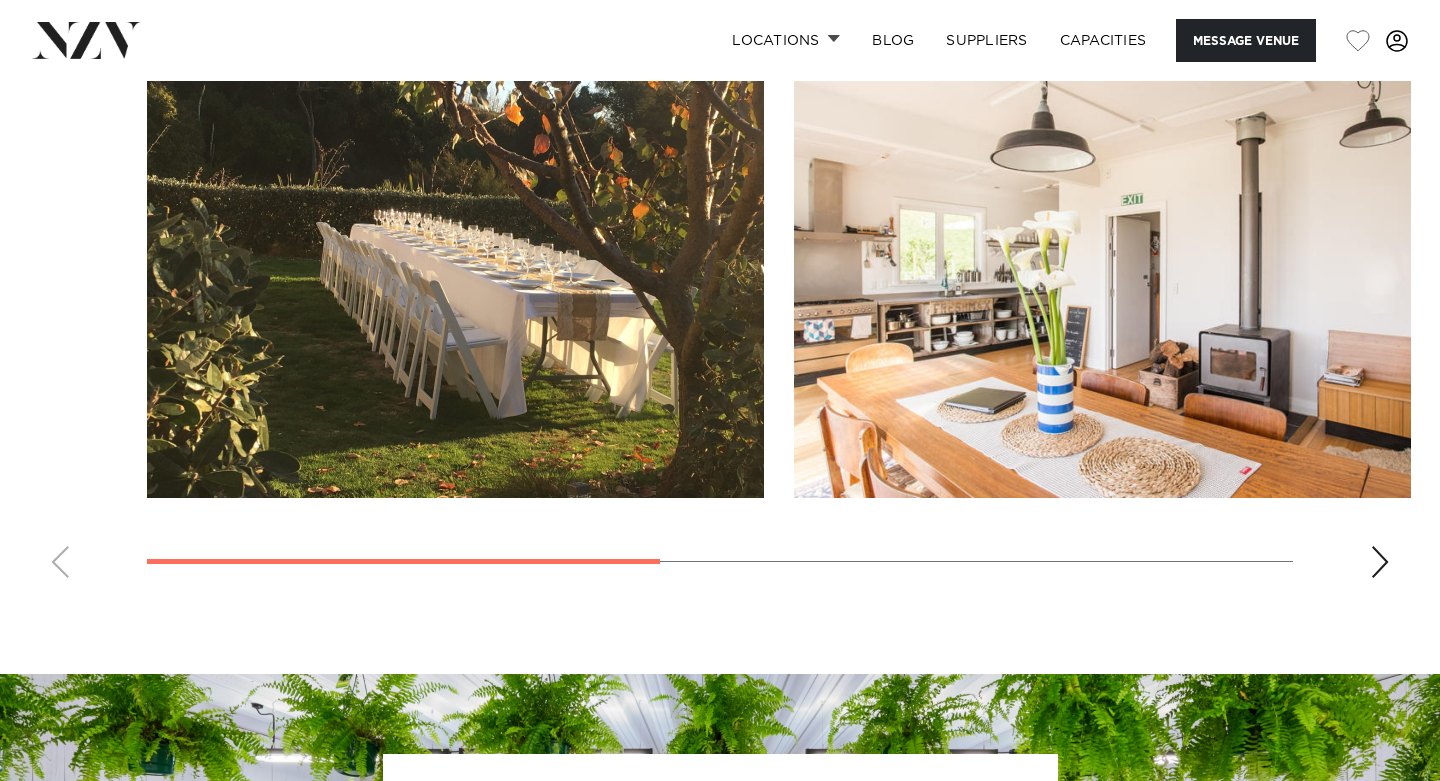 click at bounding box center (1380, 562) 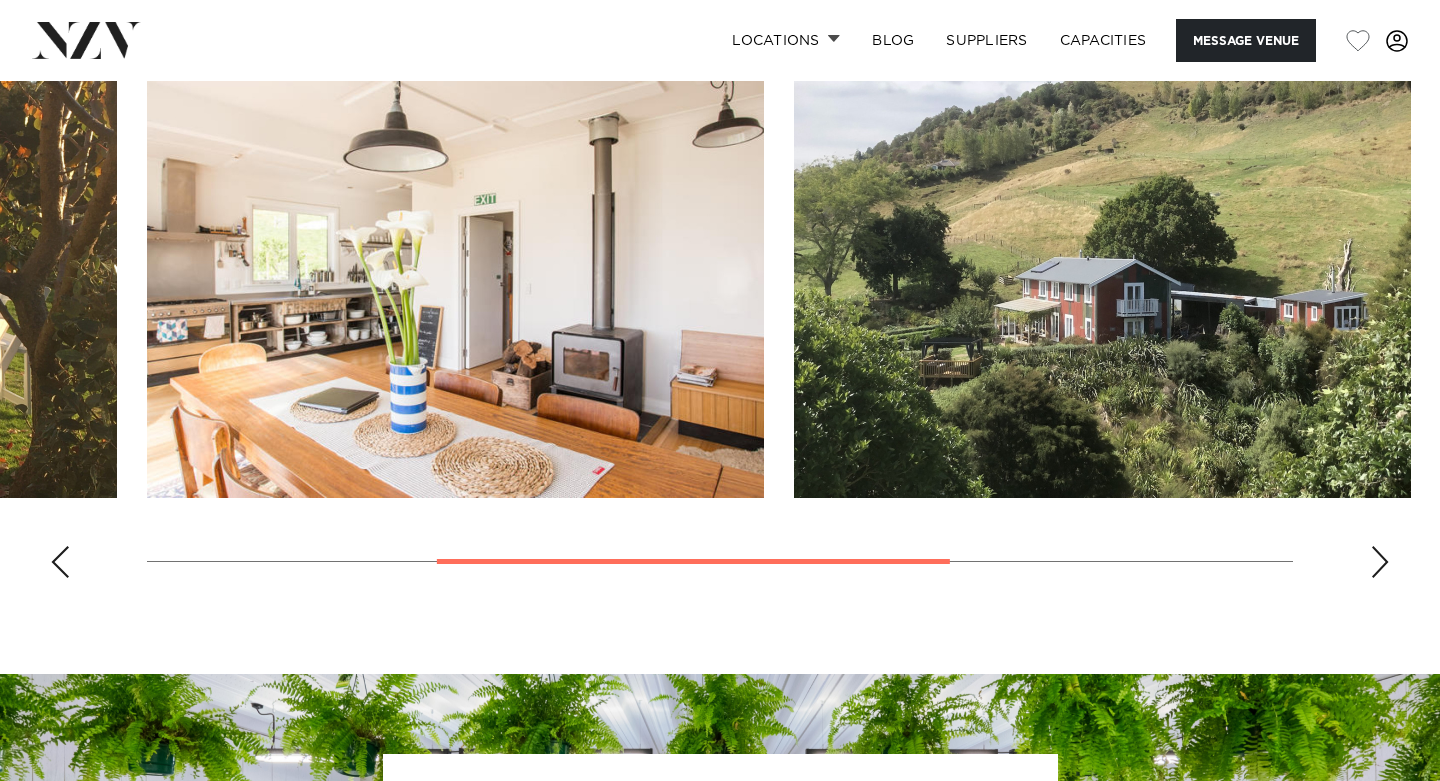 click at bounding box center (1380, 562) 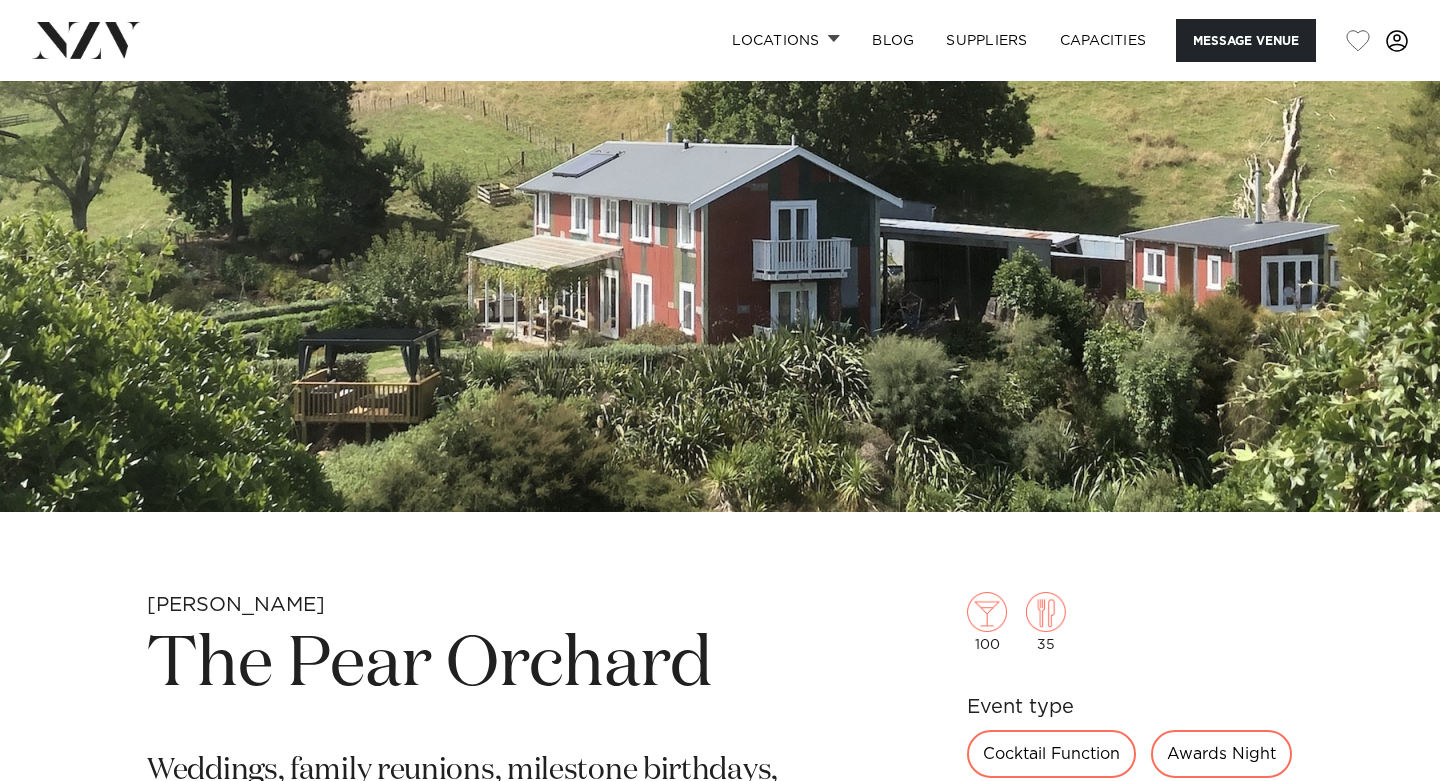scroll, scrollTop: 458, scrollLeft: 0, axis: vertical 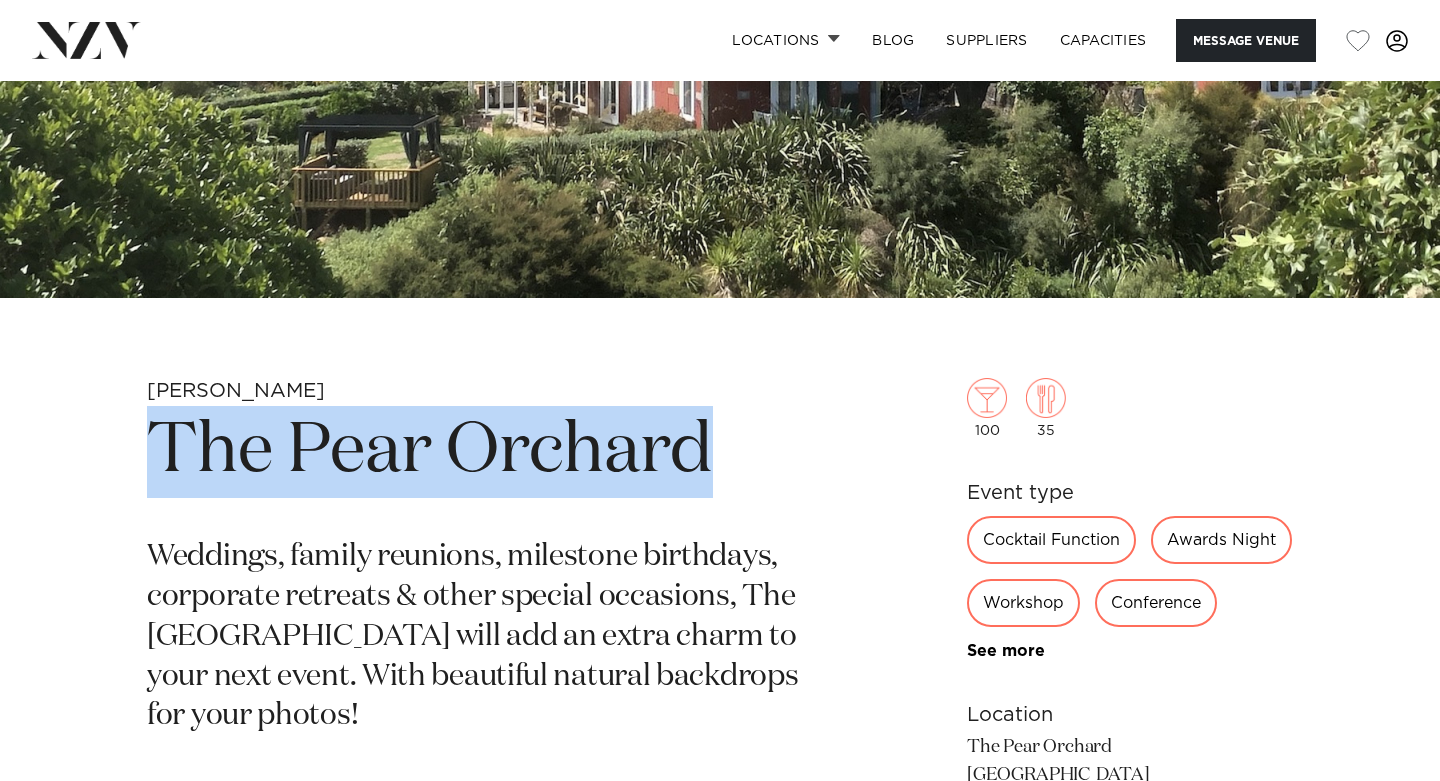 drag, startPoint x: 741, startPoint y: 447, endPoint x: 172, endPoint y: 410, distance: 570.2017 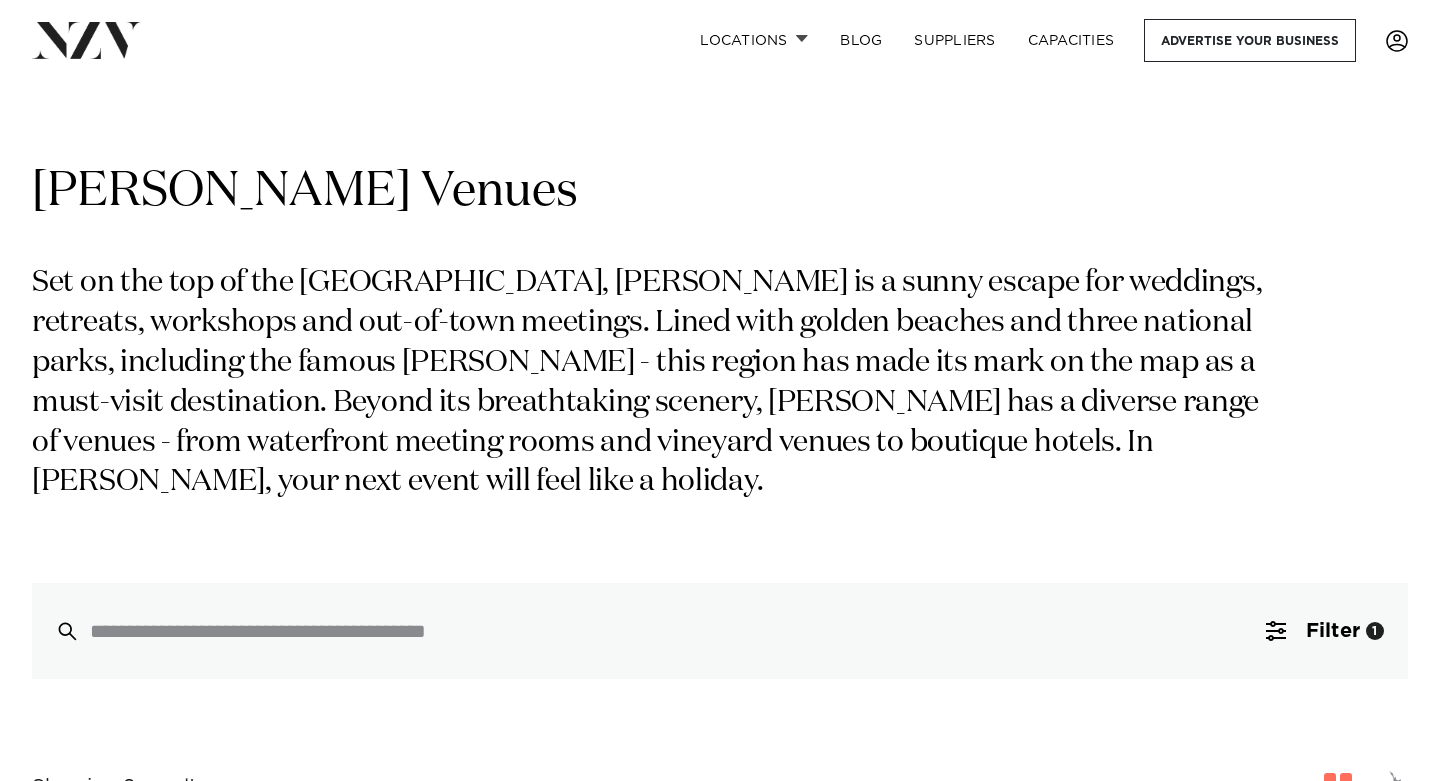 scroll, scrollTop: 871, scrollLeft: 0, axis: vertical 